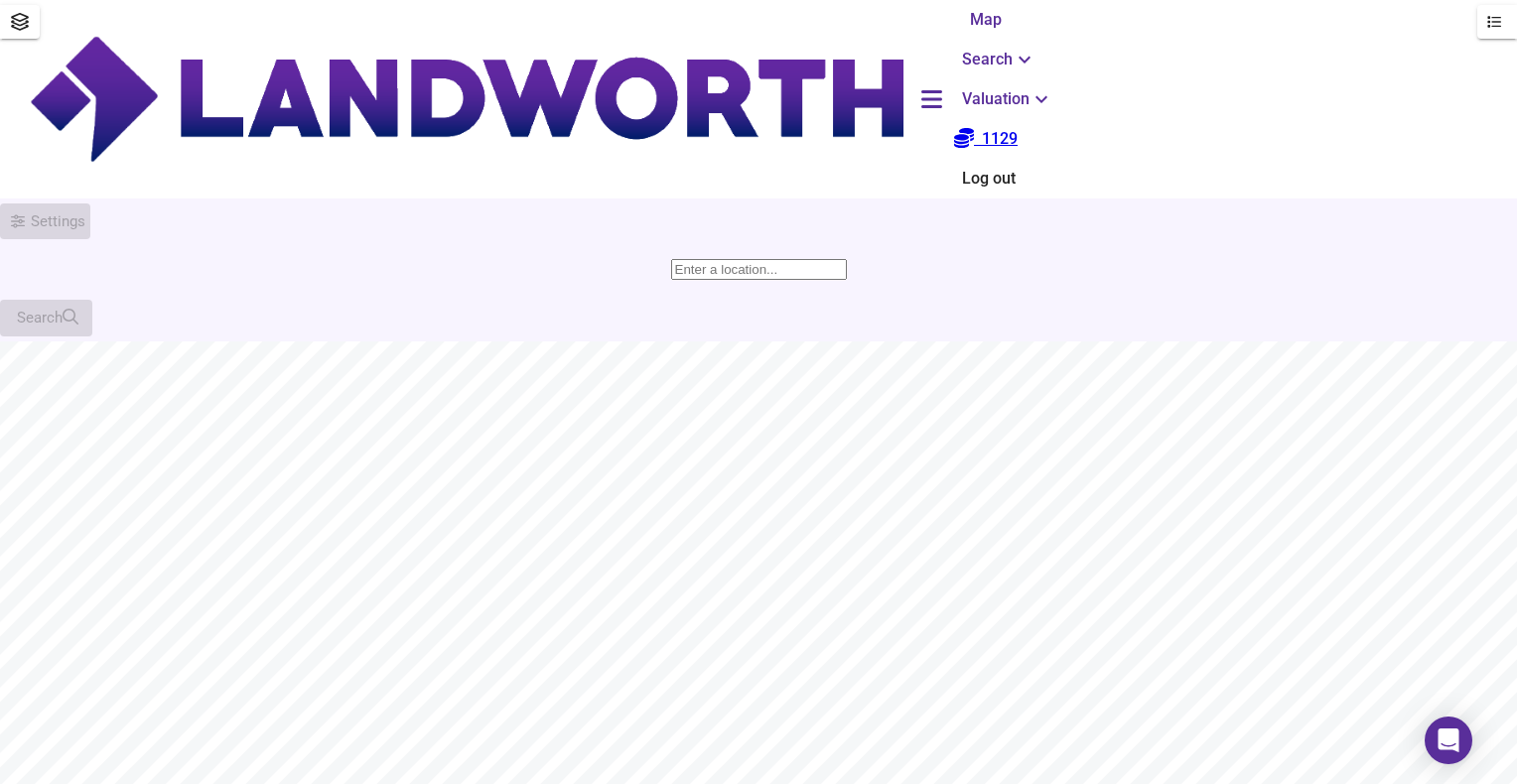 scroll, scrollTop: 0, scrollLeft: 0, axis: both 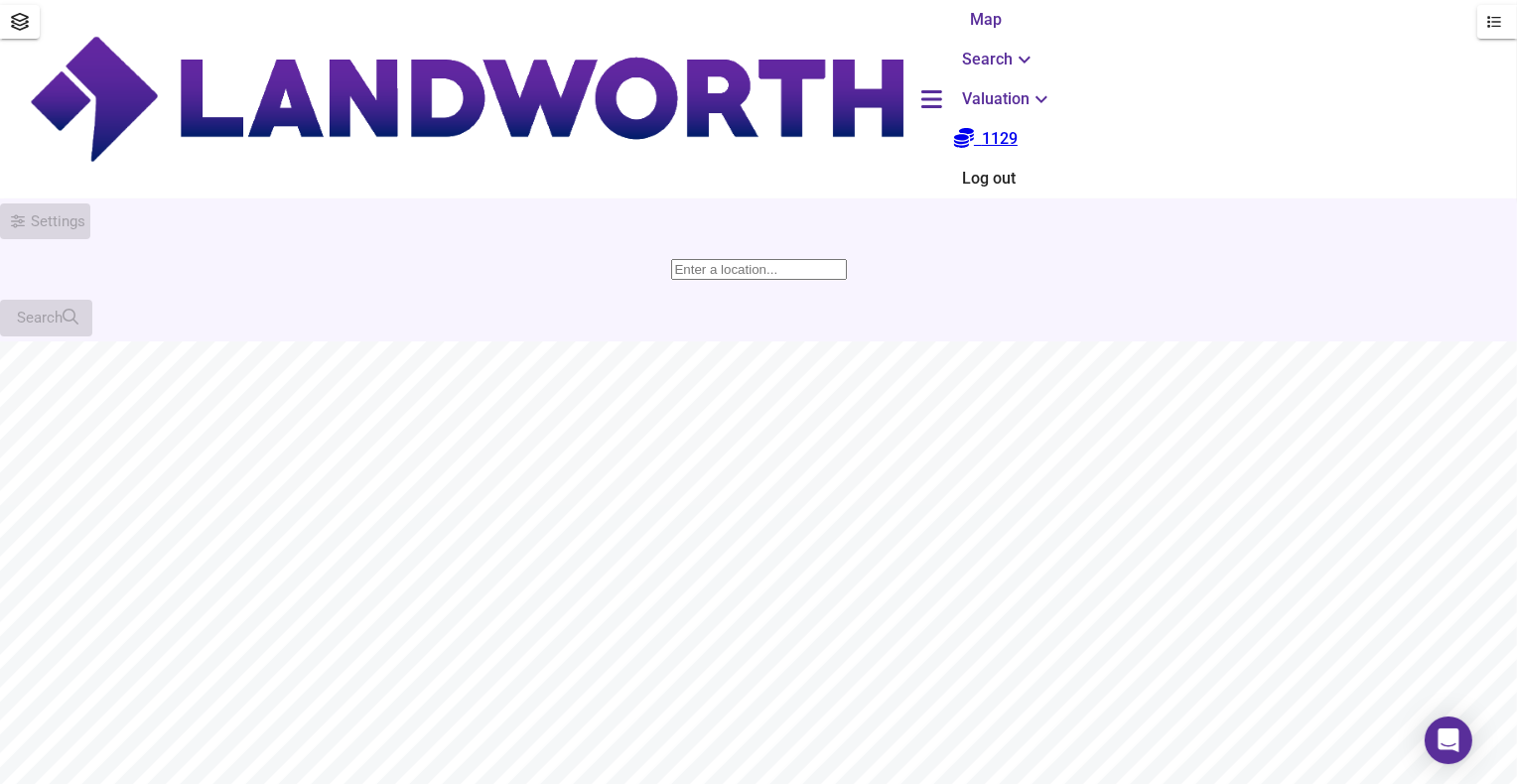 click at bounding box center (758, 269) 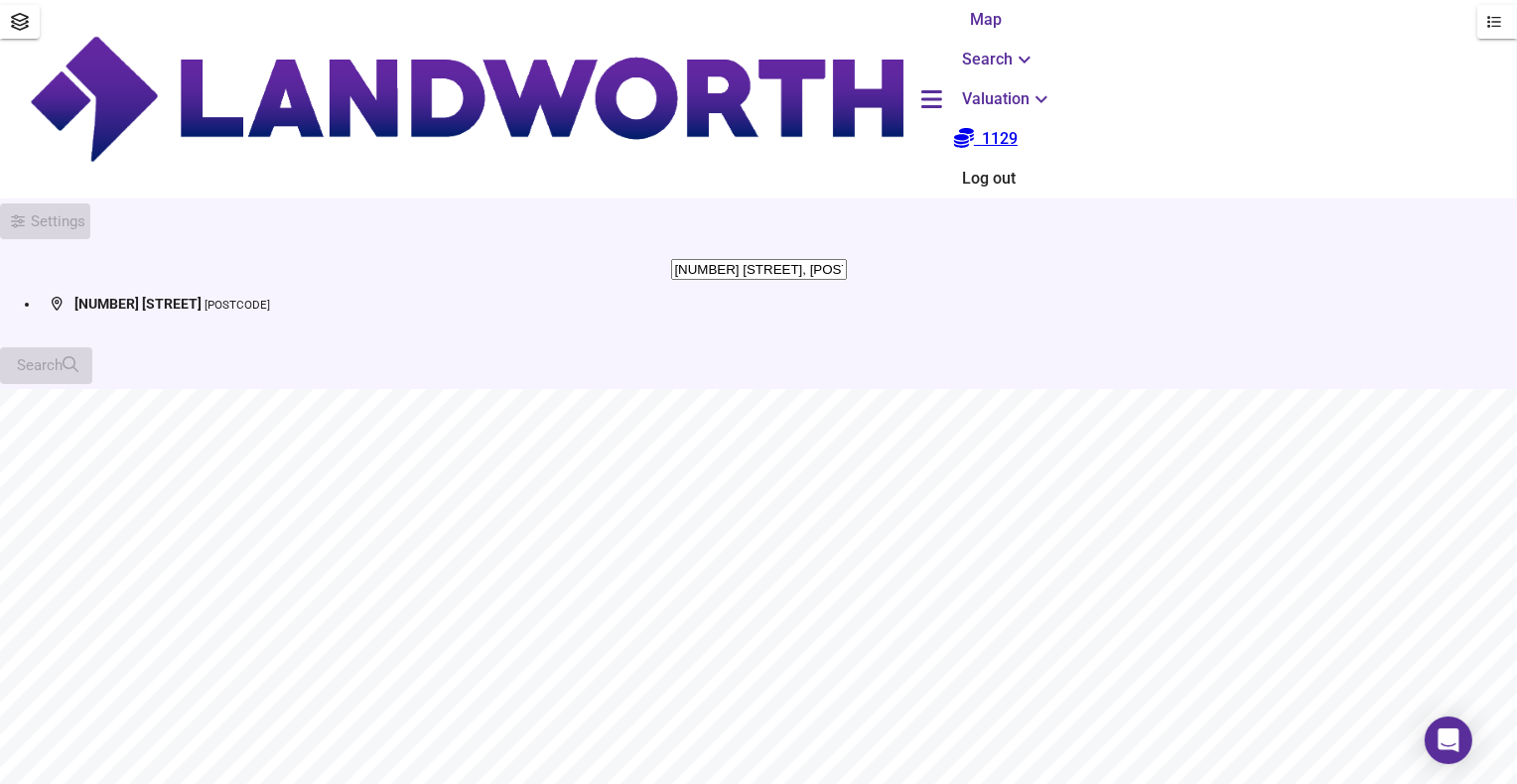 type on "199 Lavender Hill, Enfield EN2 8RW" 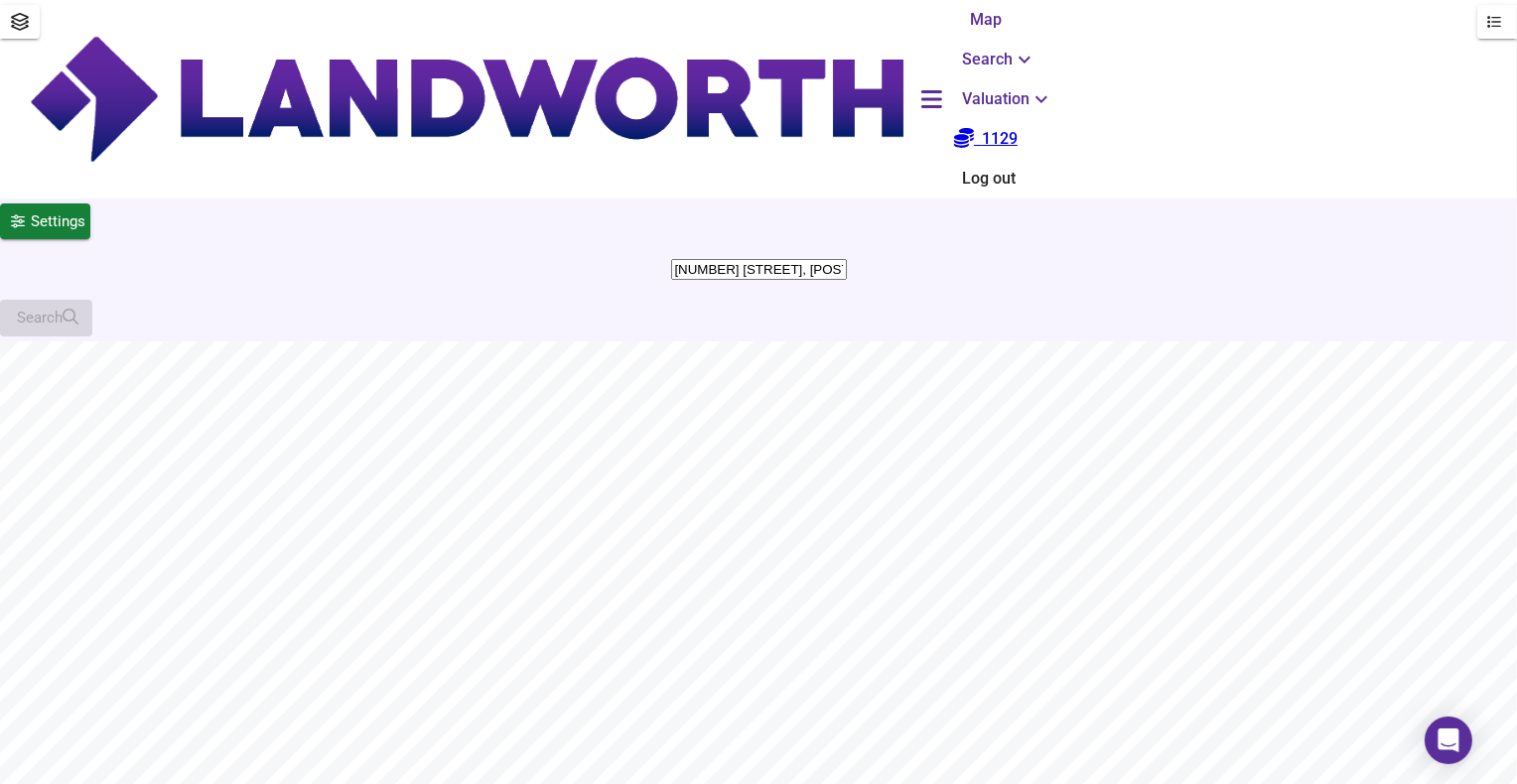 click on "Houses" at bounding box center (80, 1325) 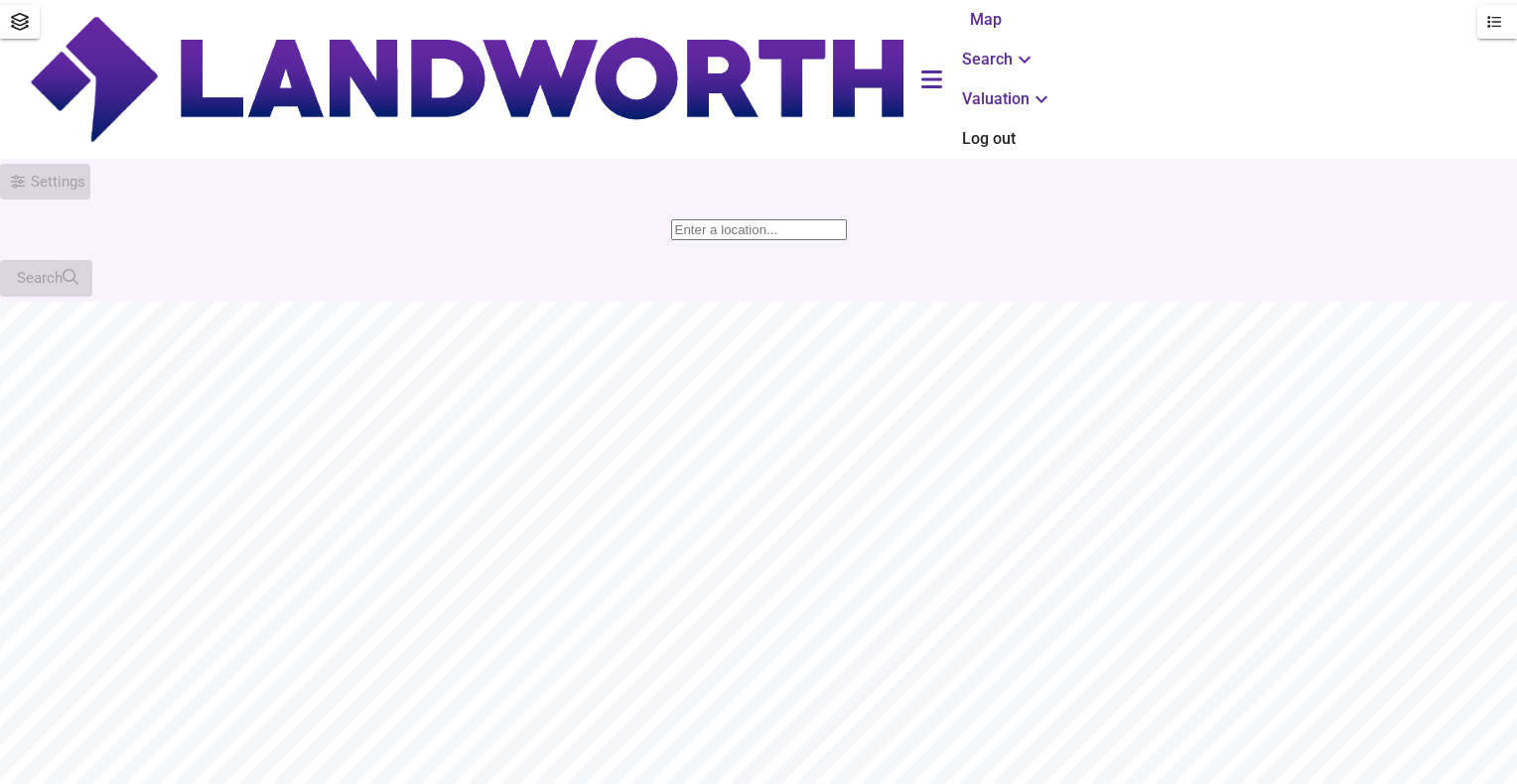 scroll, scrollTop: 0, scrollLeft: 0, axis: both 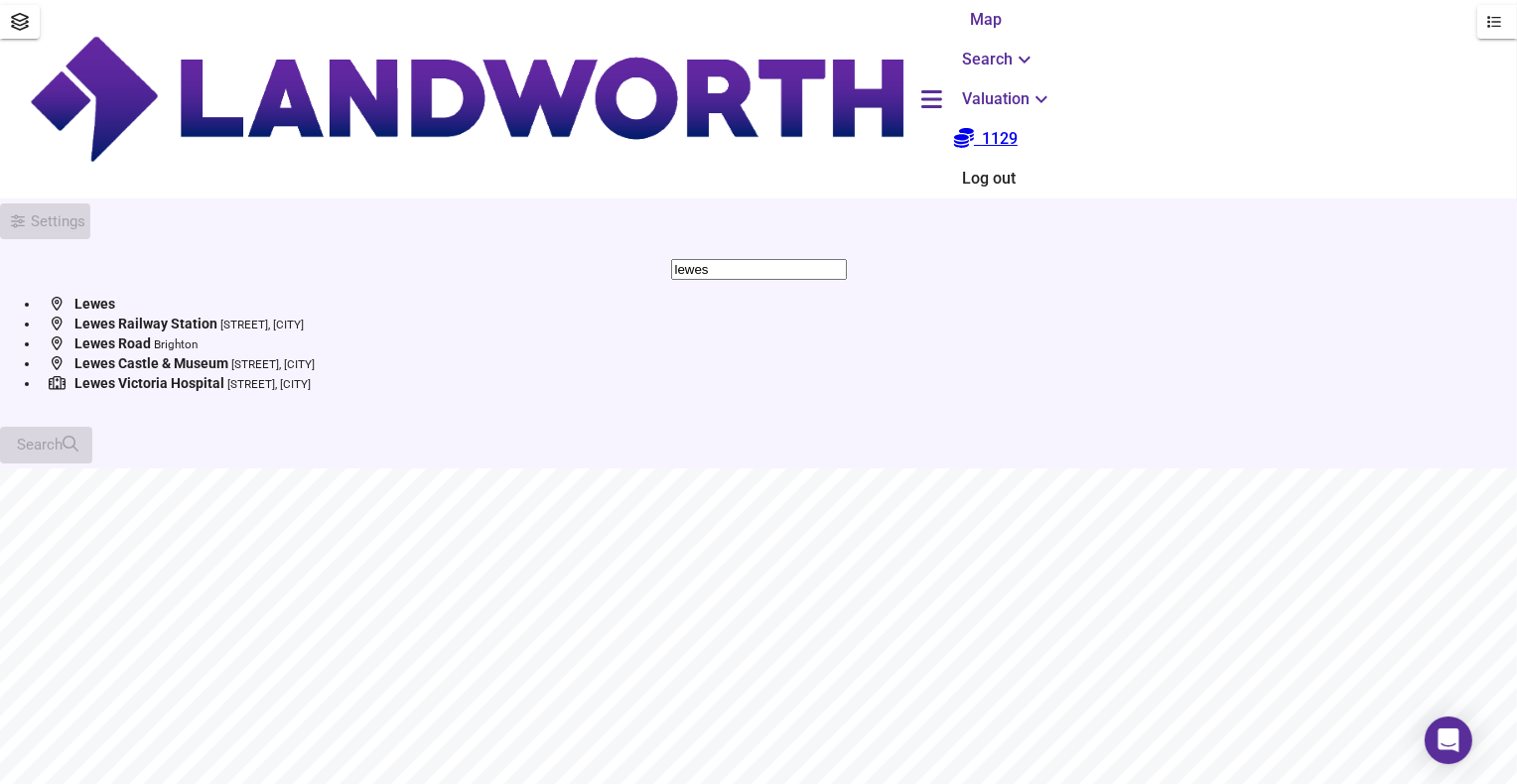 type on "lewes" 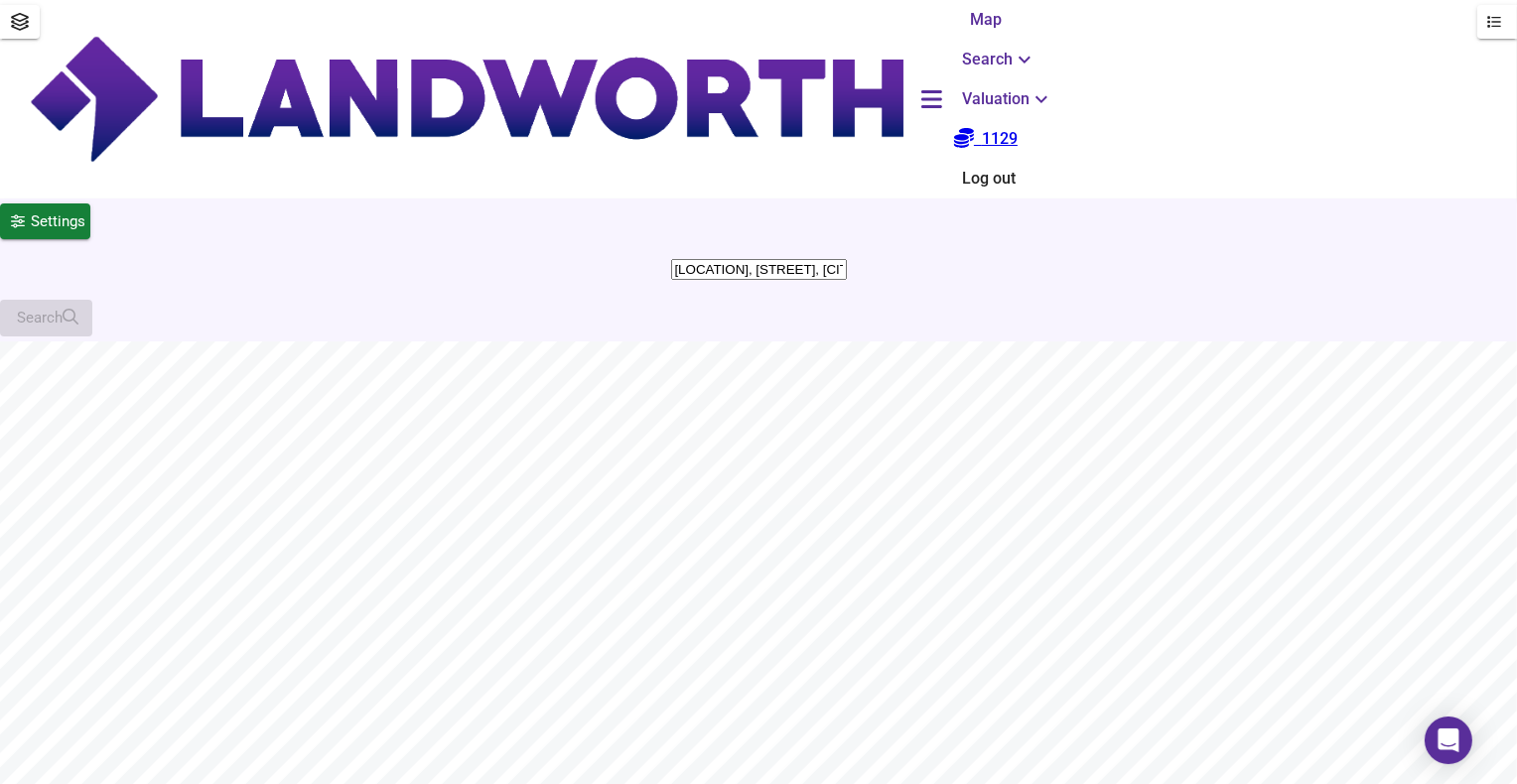 click on "Map Search Valuation    1129 Log out        Settings     [LOCATION], [STREET], [CITY]        Search      X [STREET], [POSTCODE] Average Sold Price ft²   m² £343/ft² £ 473/ft² £603/ft² Houses All Flats    Search Settings             Average Price landworth    £ 552/ft²     £ 522/ft²     £ 502/ft²      UK Average Price   for June 2025 £ 339 / ft²      +6.1% Source:   Land Registry Data - April 2025 England & Wales - Average £/ ft²  History England & Wales - Total Quarterly Sales History" at bounding box center [758, 876] 